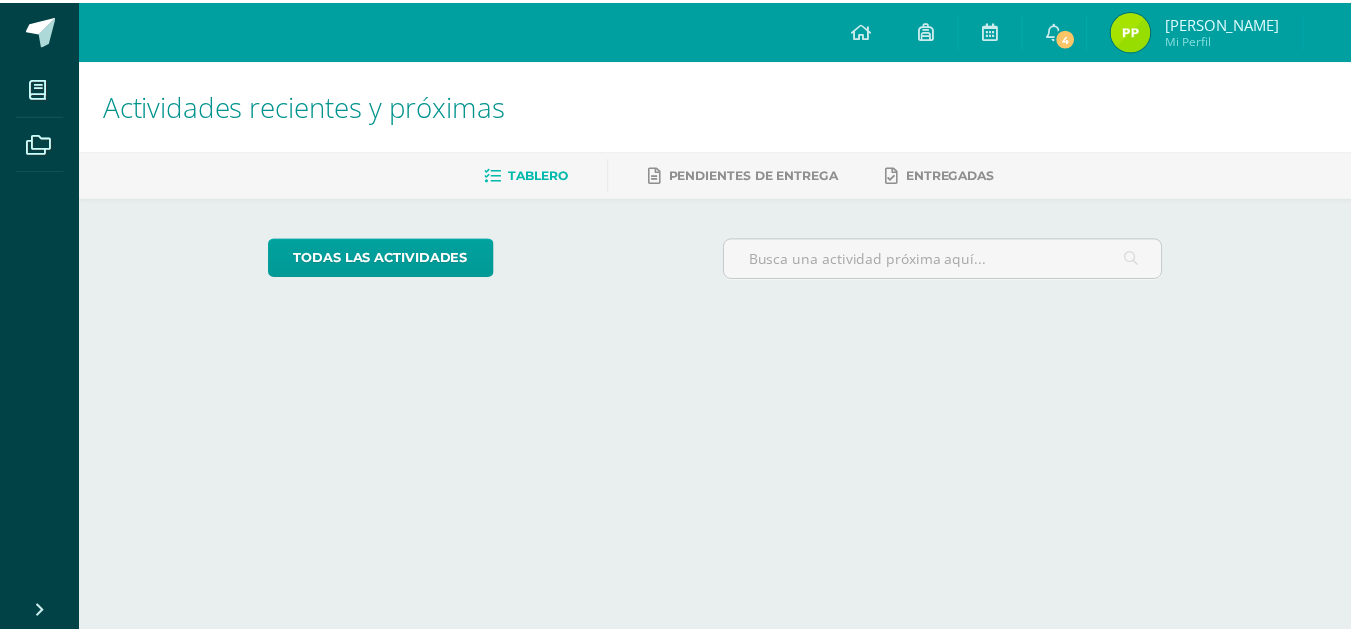 scroll, scrollTop: 0, scrollLeft: 0, axis: both 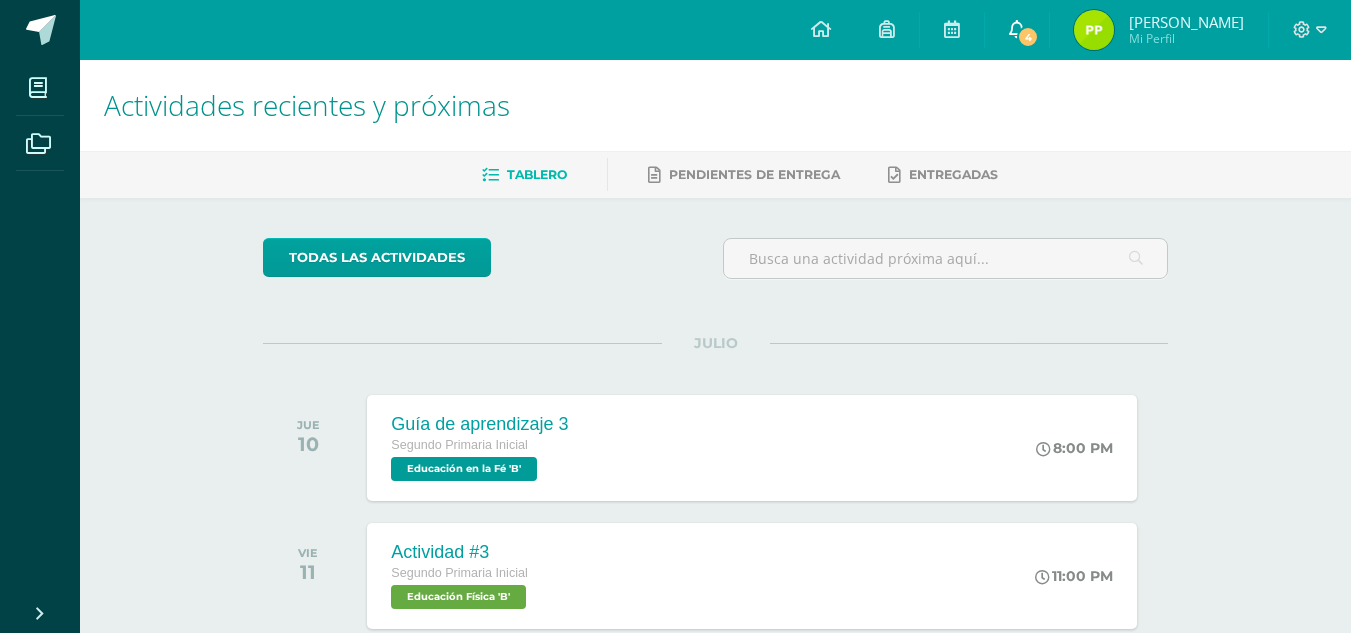 click on "4" at bounding box center (1028, 37) 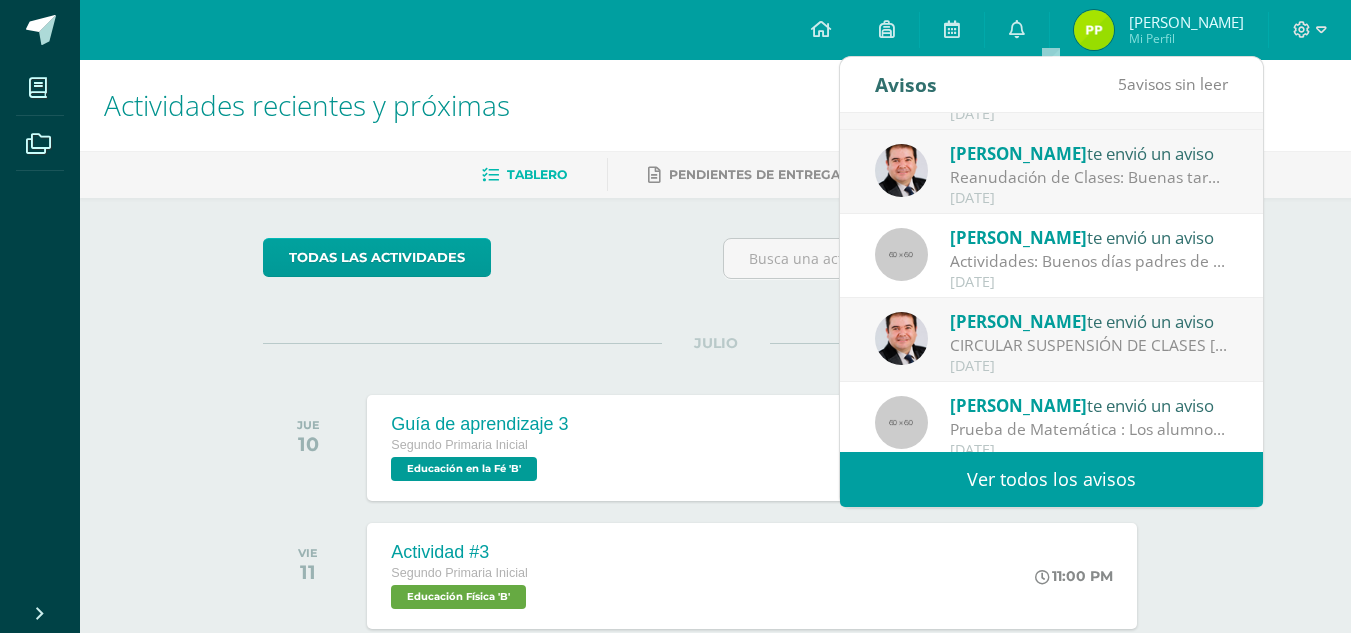 scroll, scrollTop: 200, scrollLeft: 0, axis: vertical 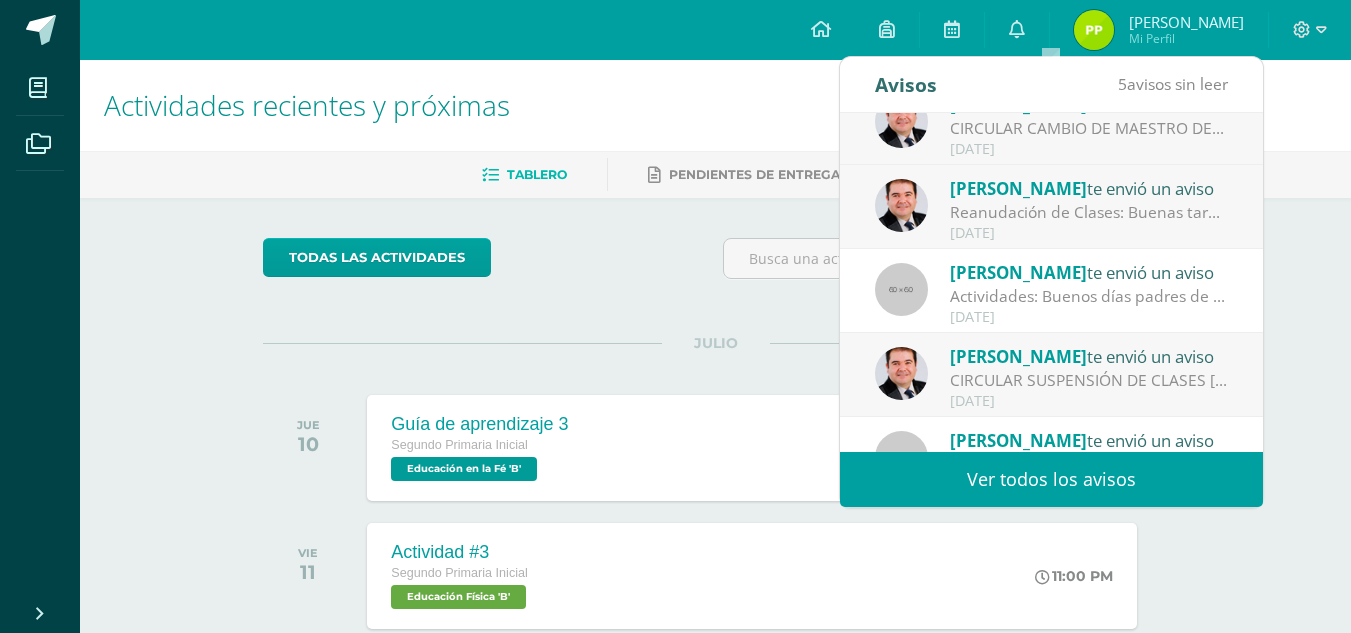 click on "Reanudación de Clases:
Buenas tardes estimados Padres y Madres de familia
[DATE] [DATE] retomamos nuestras actividades escolares con normalidad.
Adjunto el comunicado del MINEDUC.
Saludos cordiales" at bounding box center (1089, 212) 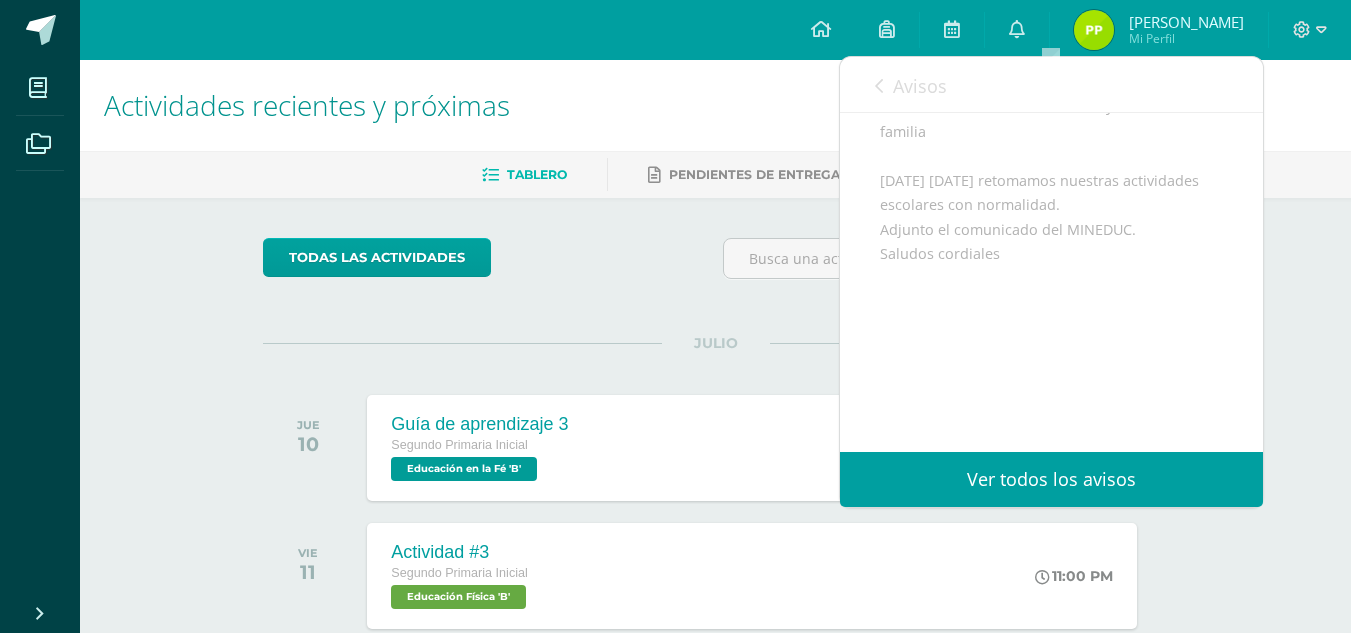 scroll, scrollTop: 200, scrollLeft: 0, axis: vertical 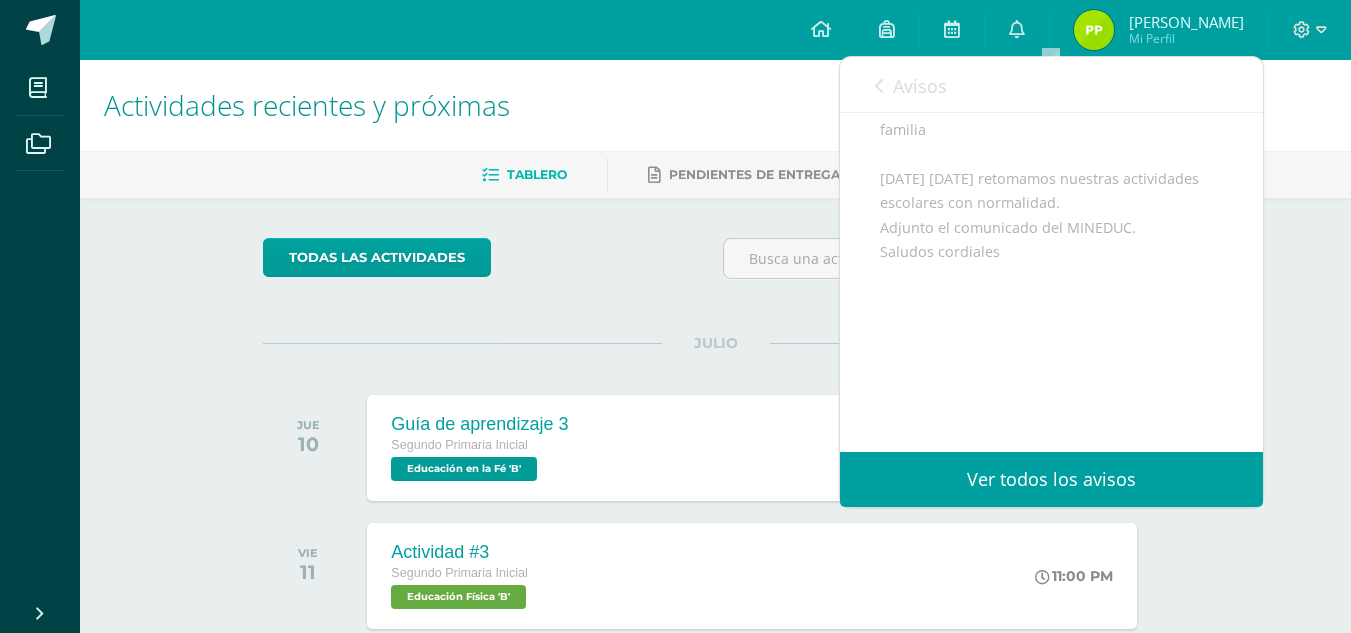 click at bounding box center [879, 86] 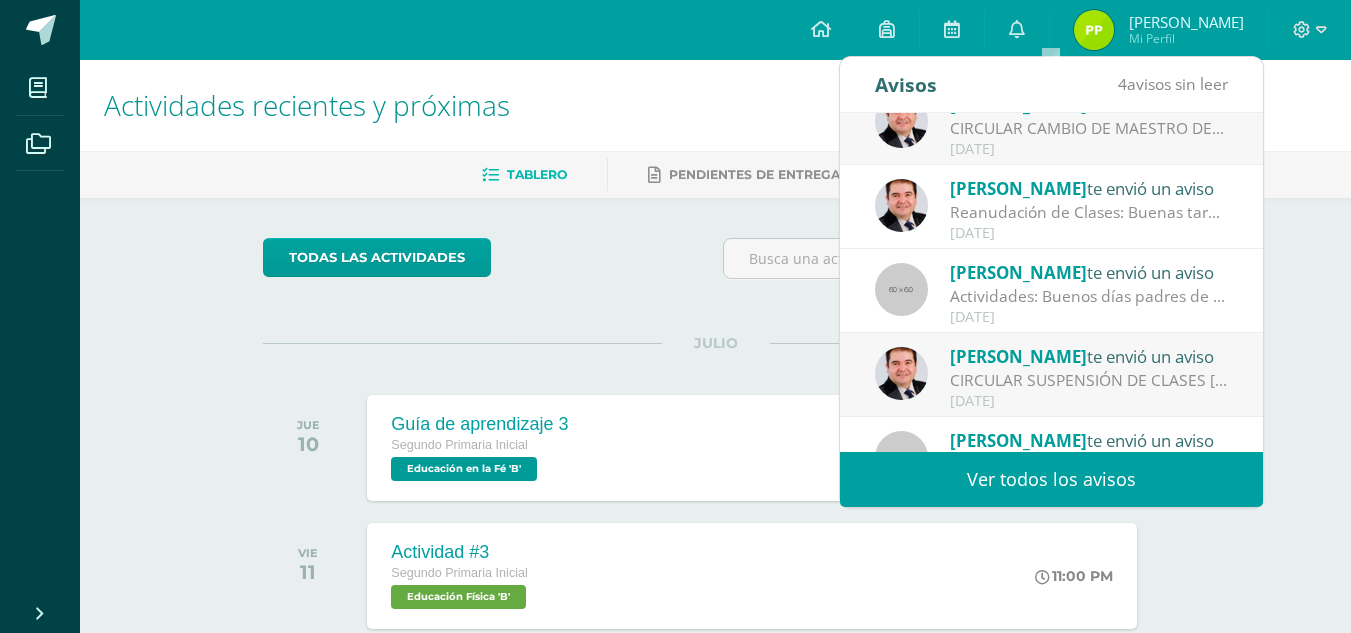 scroll, scrollTop: 100, scrollLeft: 0, axis: vertical 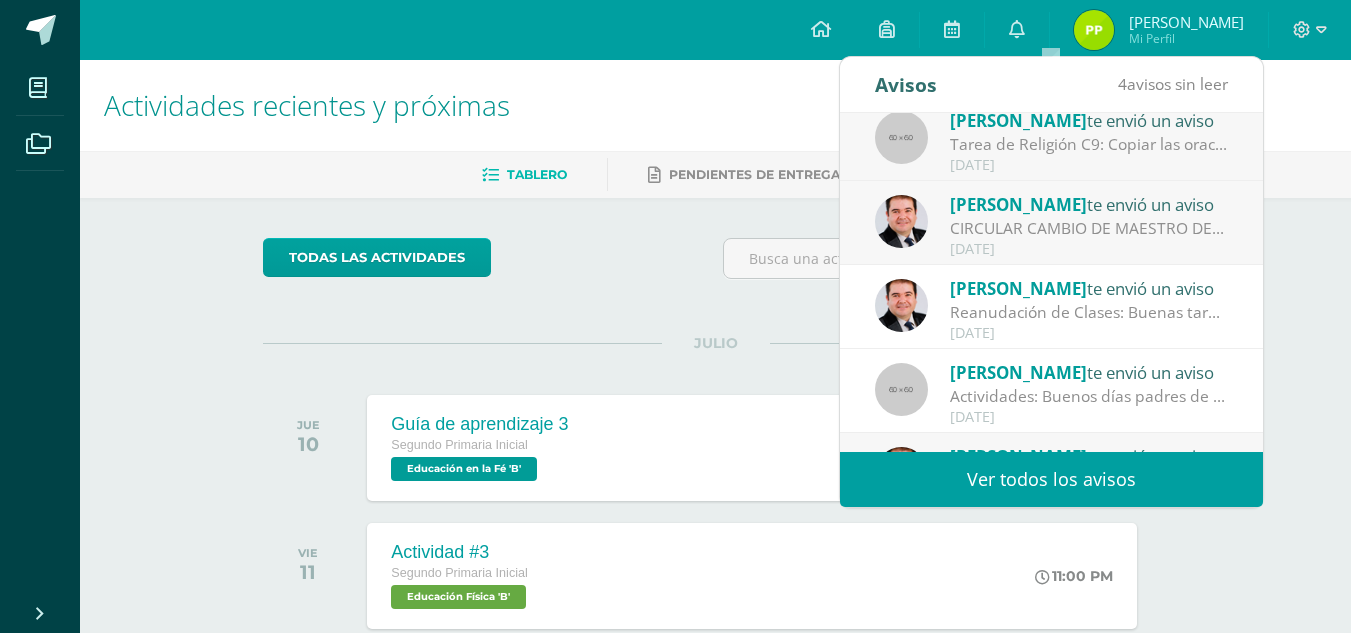 click on "CIRCULAR CAMBIO DE MAESTRO DE RELIGIÓN:
Buenos días estimados Padres y Madres de familia
Sírvanse recibir, en documento adjunto, la circular informativa sobre el cambio de maestro de Educación en la Fe para primero y segundo primaria.
En la circular les compartimos el correo electrónico del nuevo maestro.
Saludos cordiales." at bounding box center (1089, 228) 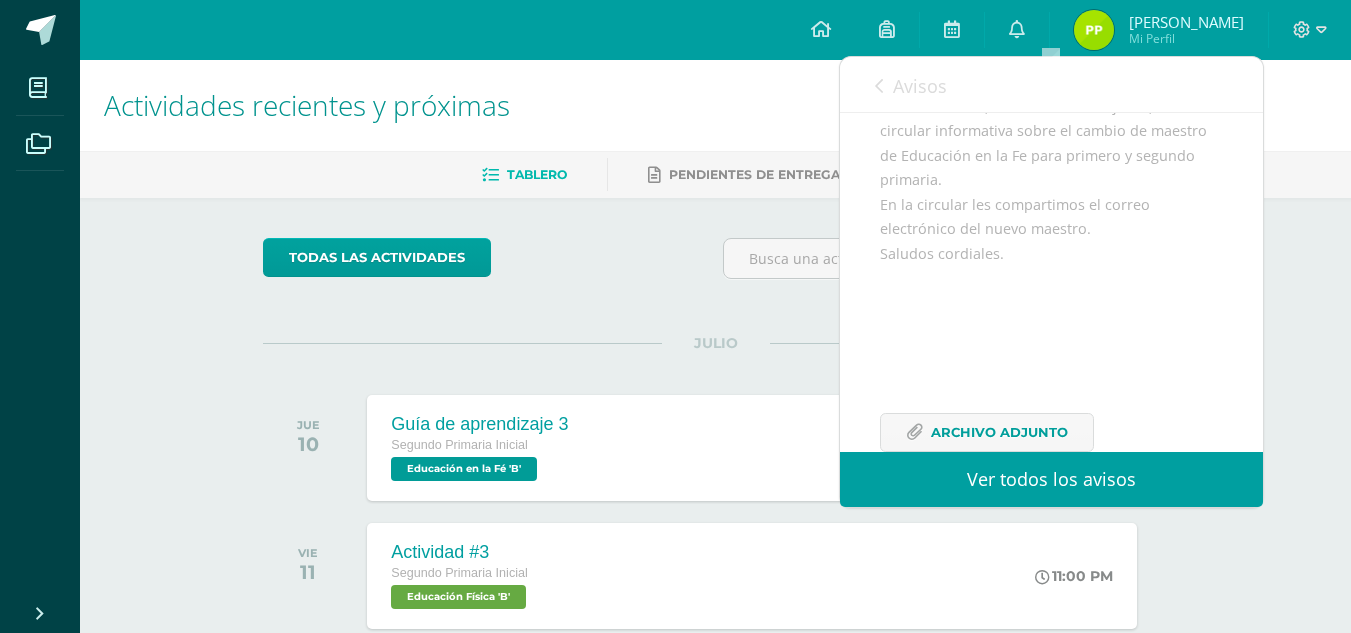 scroll, scrollTop: 365, scrollLeft: 0, axis: vertical 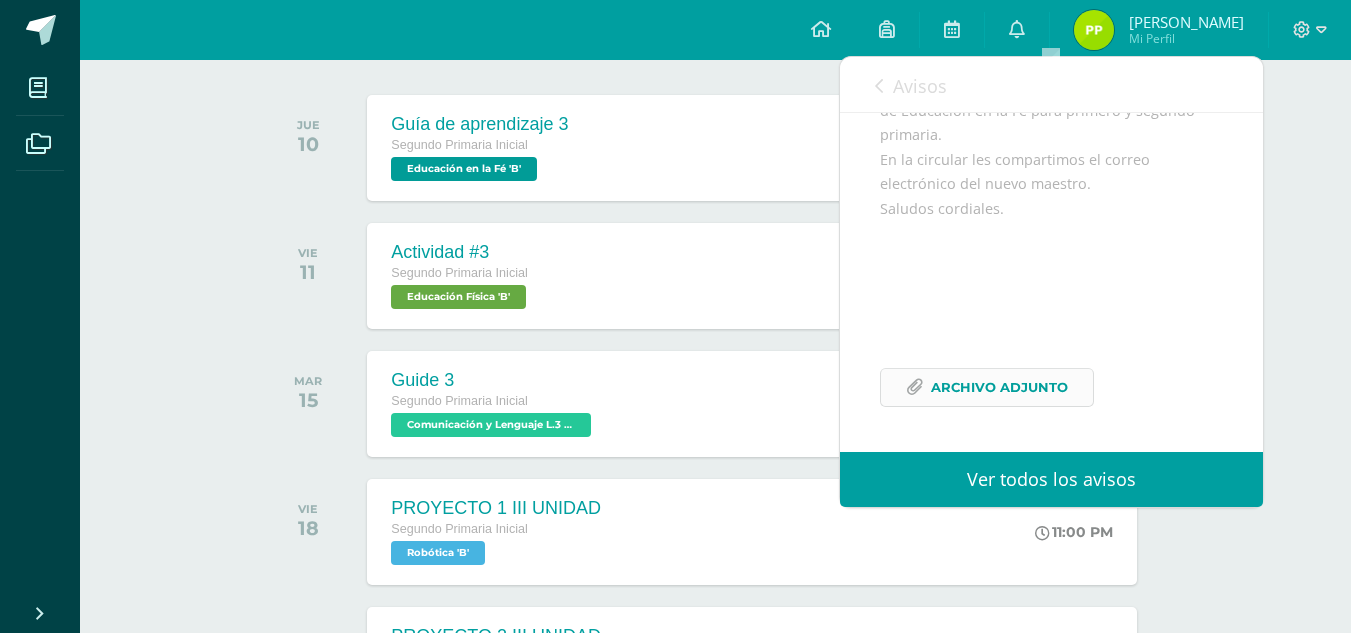click on "Archivo Adjunto" at bounding box center [999, 387] 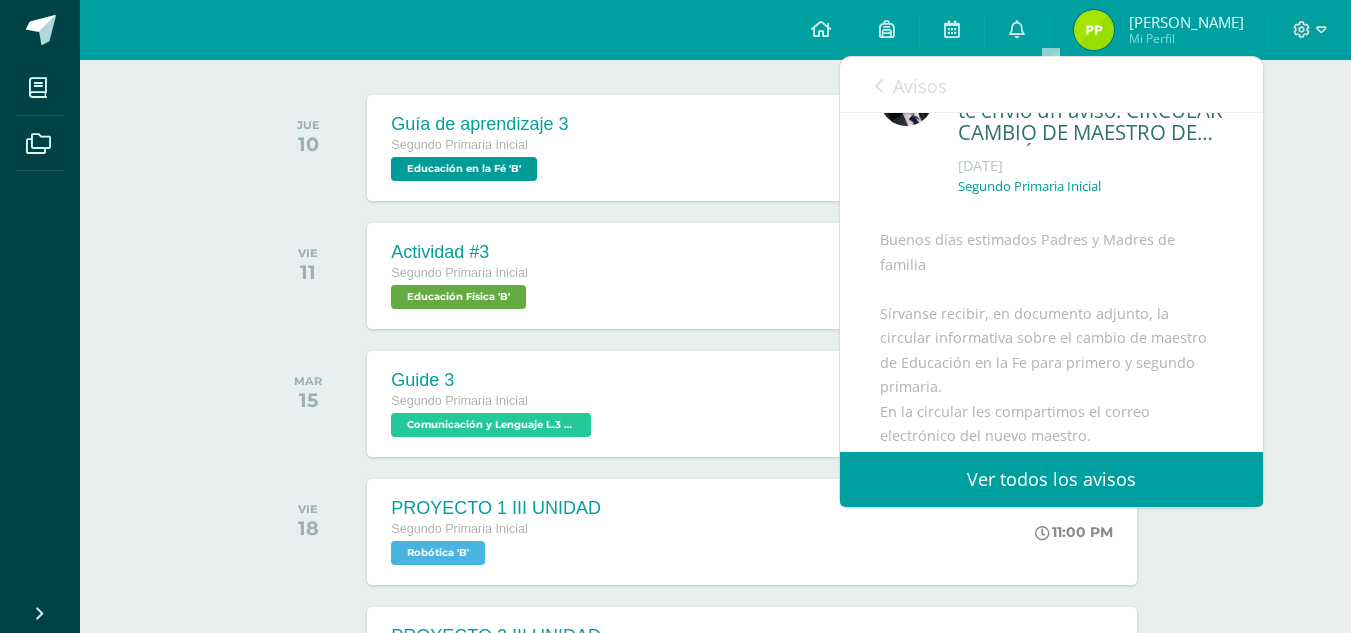 scroll, scrollTop: 0, scrollLeft: 0, axis: both 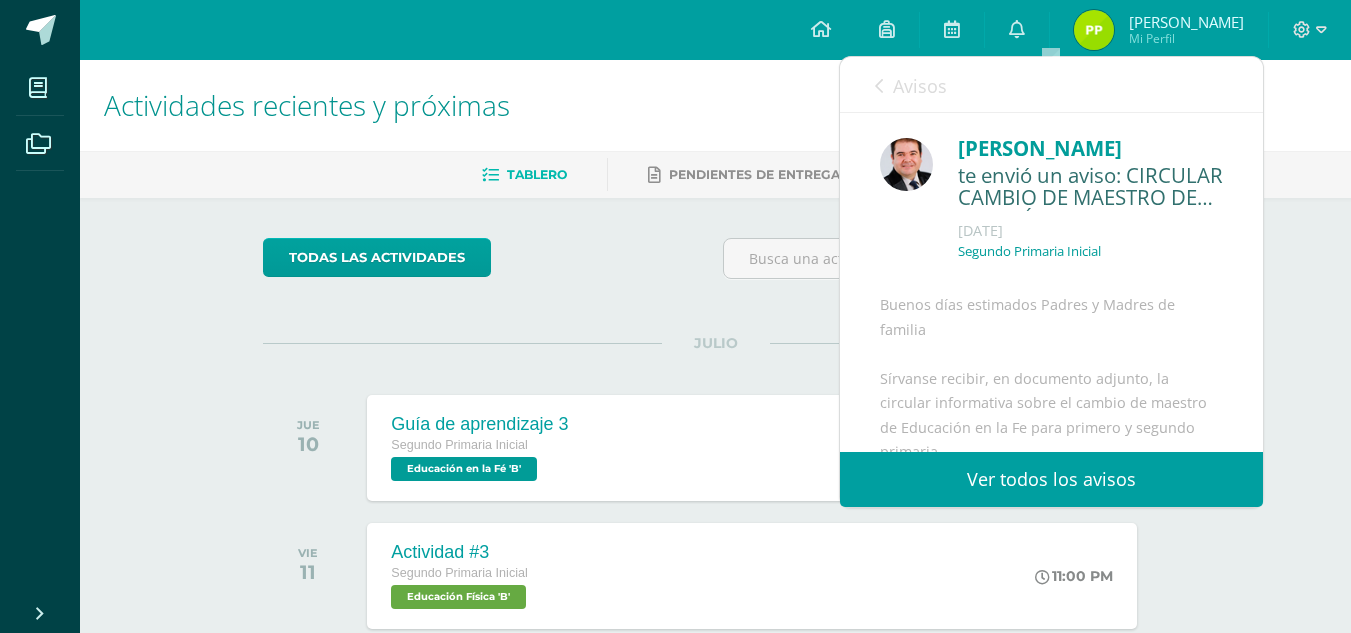 click at bounding box center (879, 86) 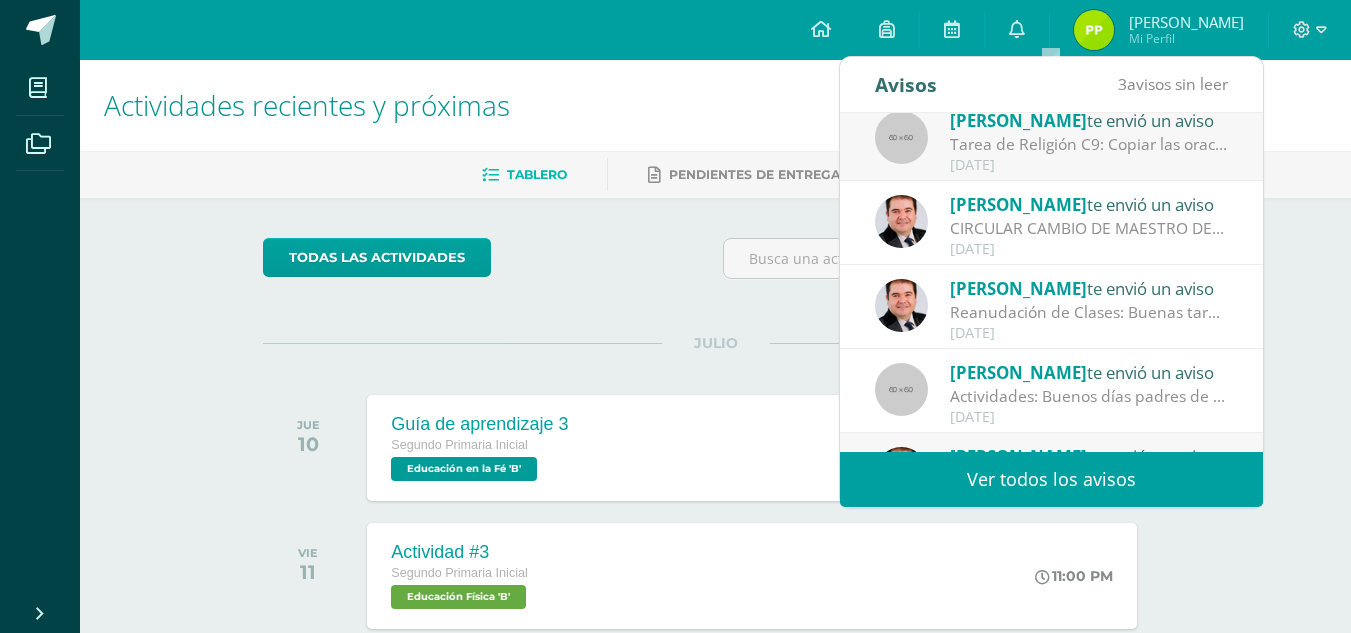 scroll, scrollTop: 0, scrollLeft: 0, axis: both 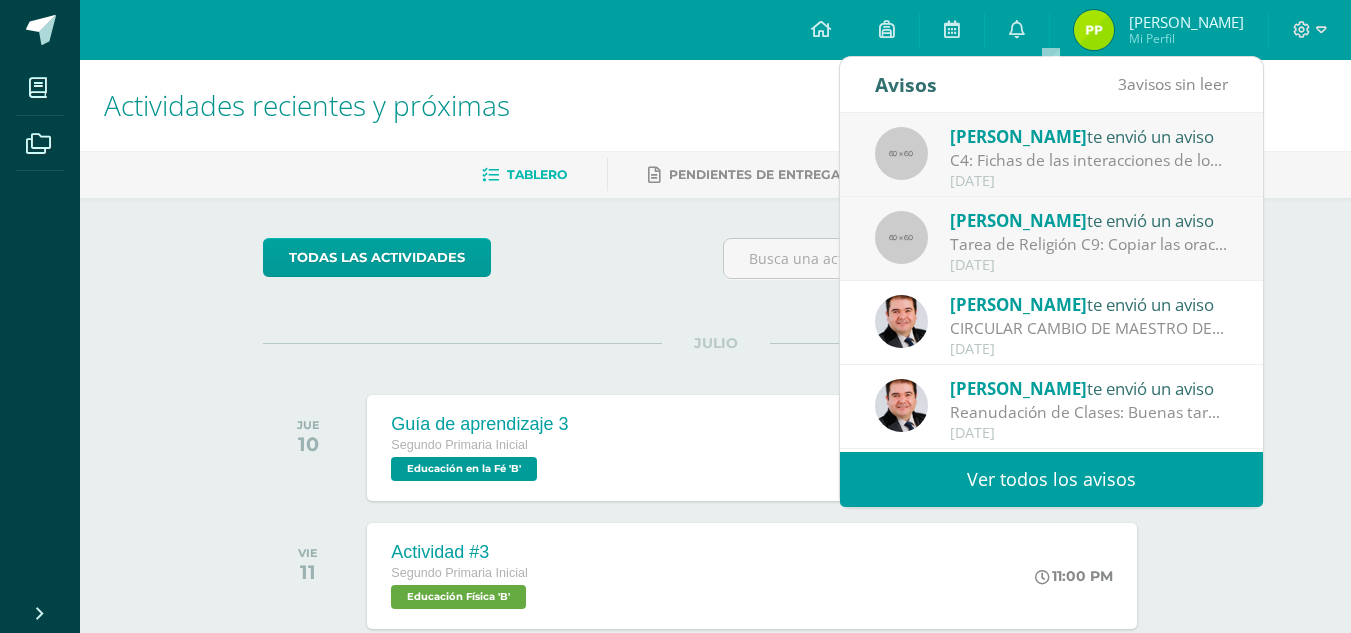 click on "Tarea de Religión C9:
Copiar las oraciones y aprenderlas de memoria.
Realizar un dibujo relacionado con las oraciones.
Entrega [DATE]" at bounding box center (1089, 244) 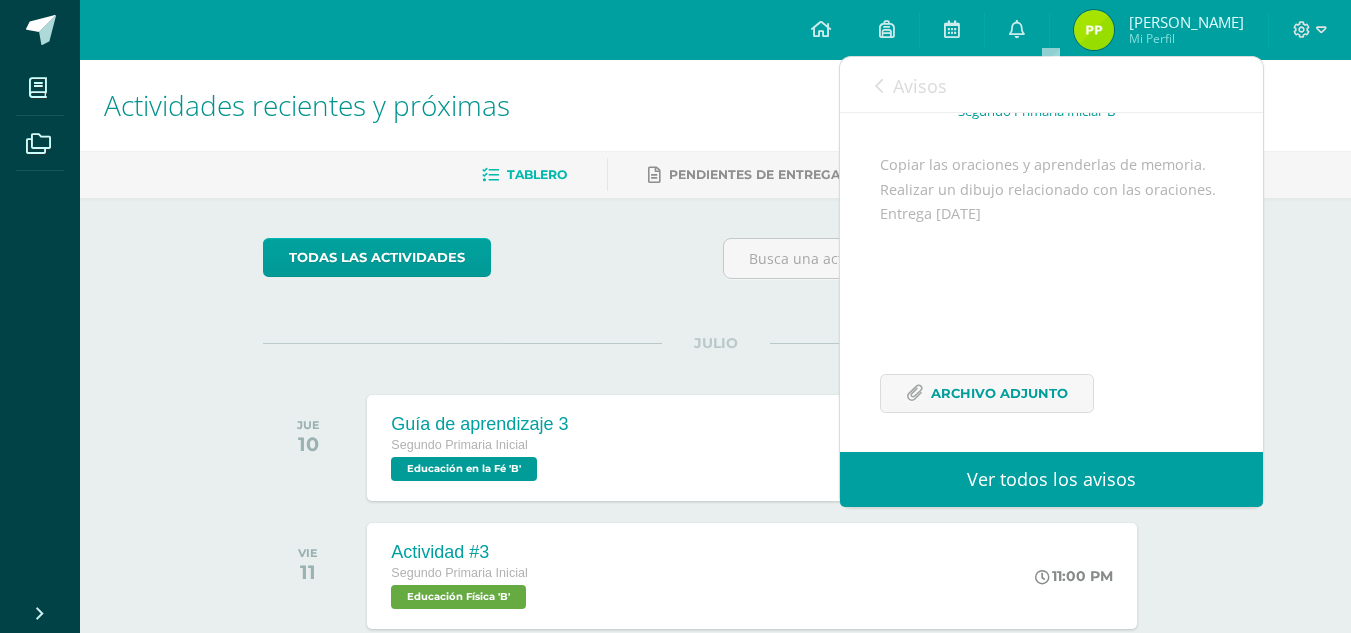 scroll, scrollTop: 211, scrollLeft: 0, axis: vertical 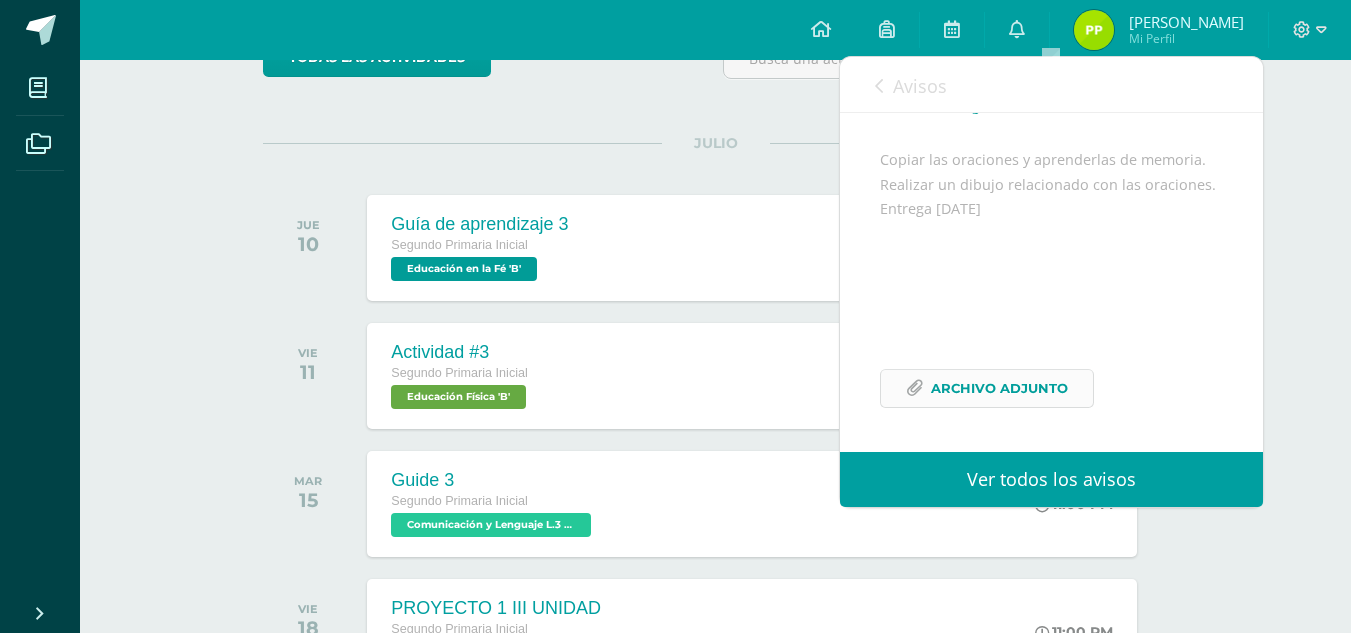 click on "Archivo Adjunto" at bounding box center (999, 388) 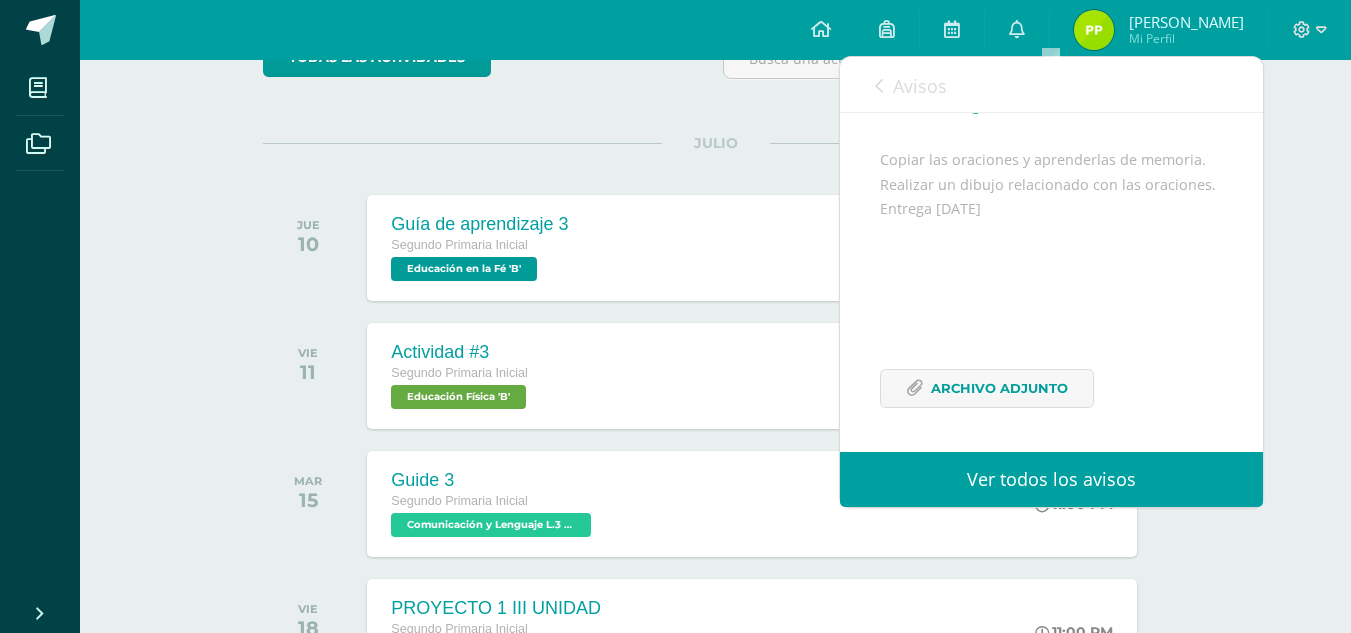 click on "Avisos" at bounding box center (920, 86) 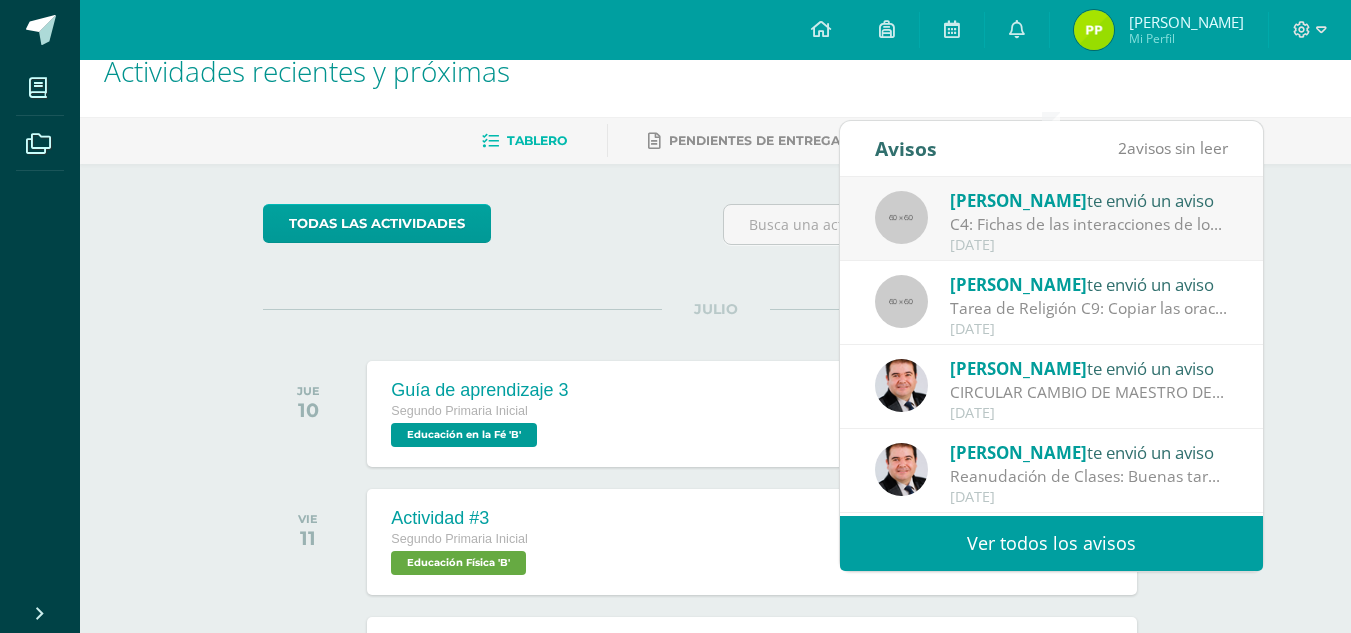 scroll, scrollTop: 0, scrollLeft: 0, axis: both 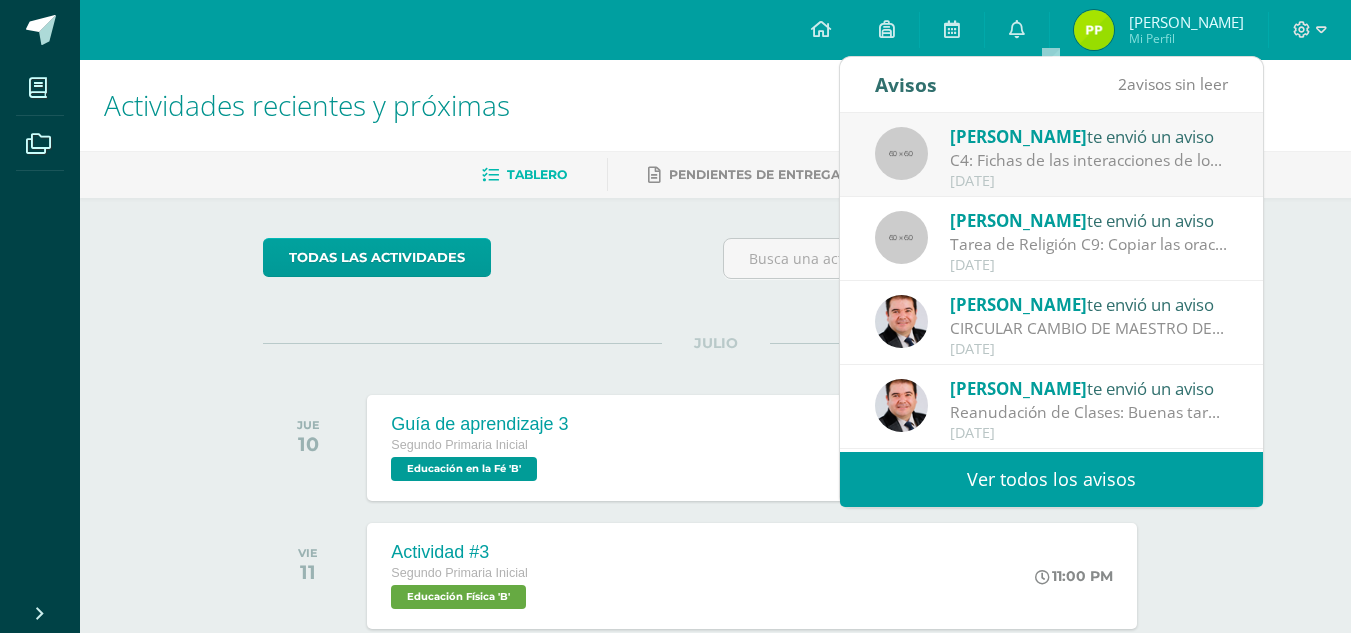 click on "[DATE]" at bounding box center [1089, 181] 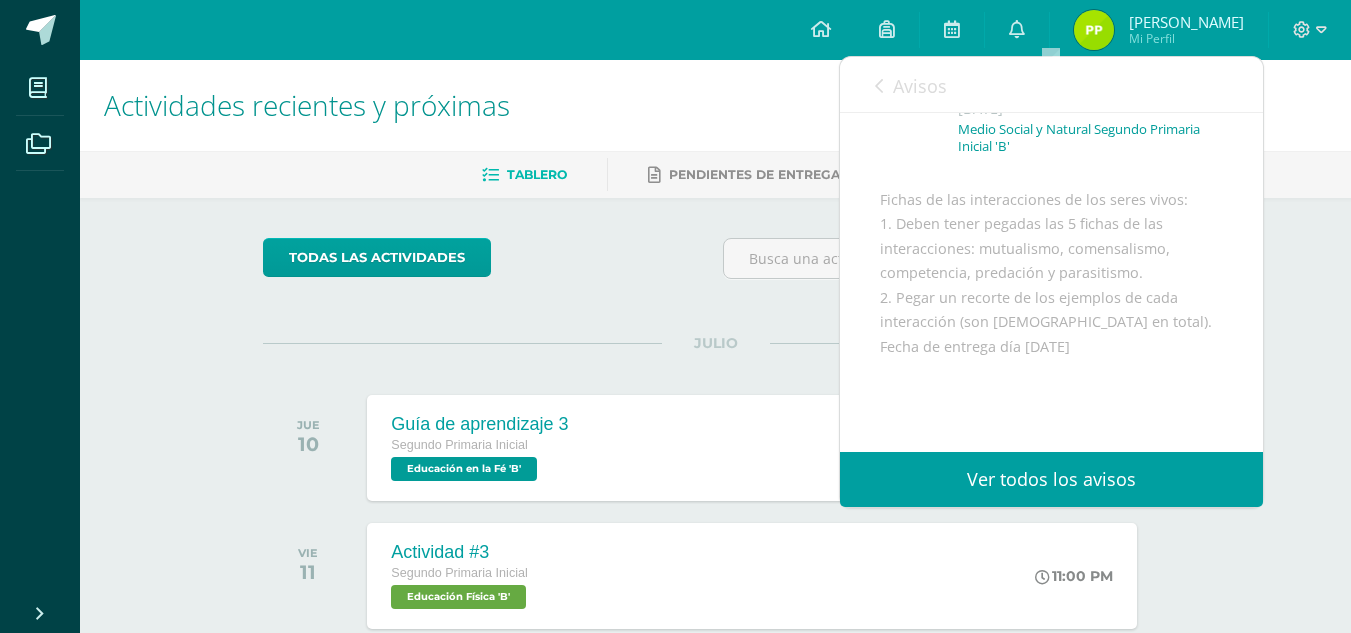 scroll, scrollTop: 223, scrollLeft: 0, axis: vertical 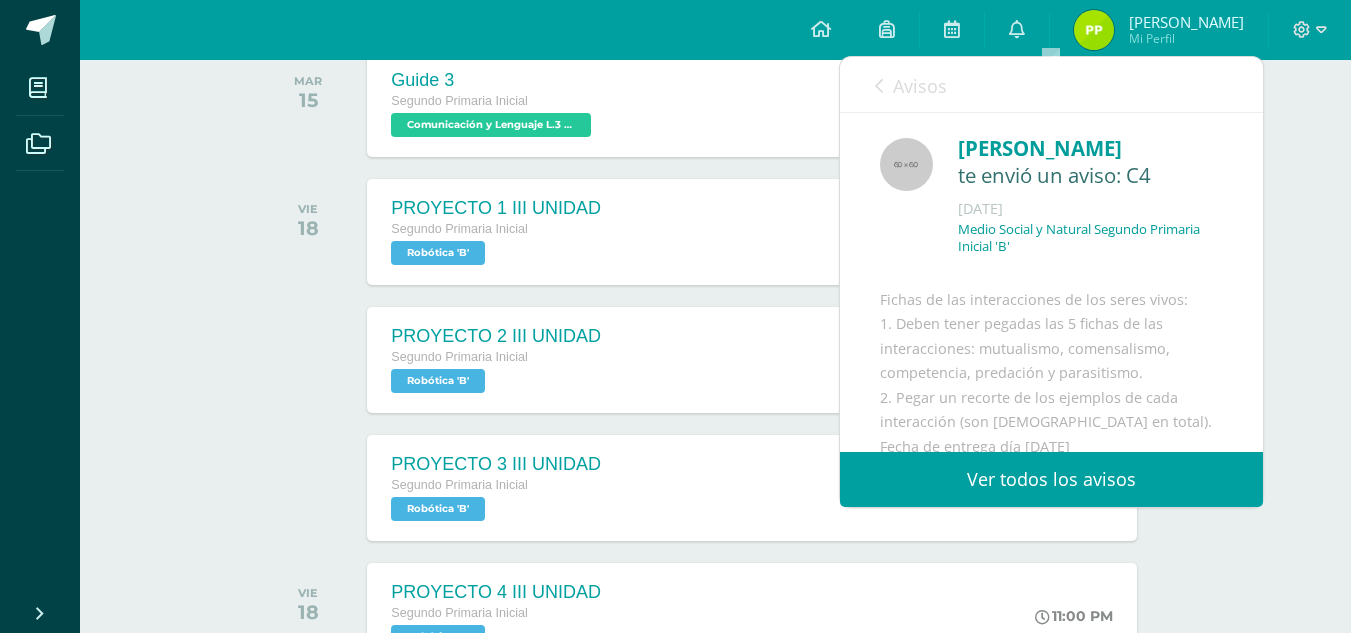 click on "Avisos" at bounding box center [920, 86] 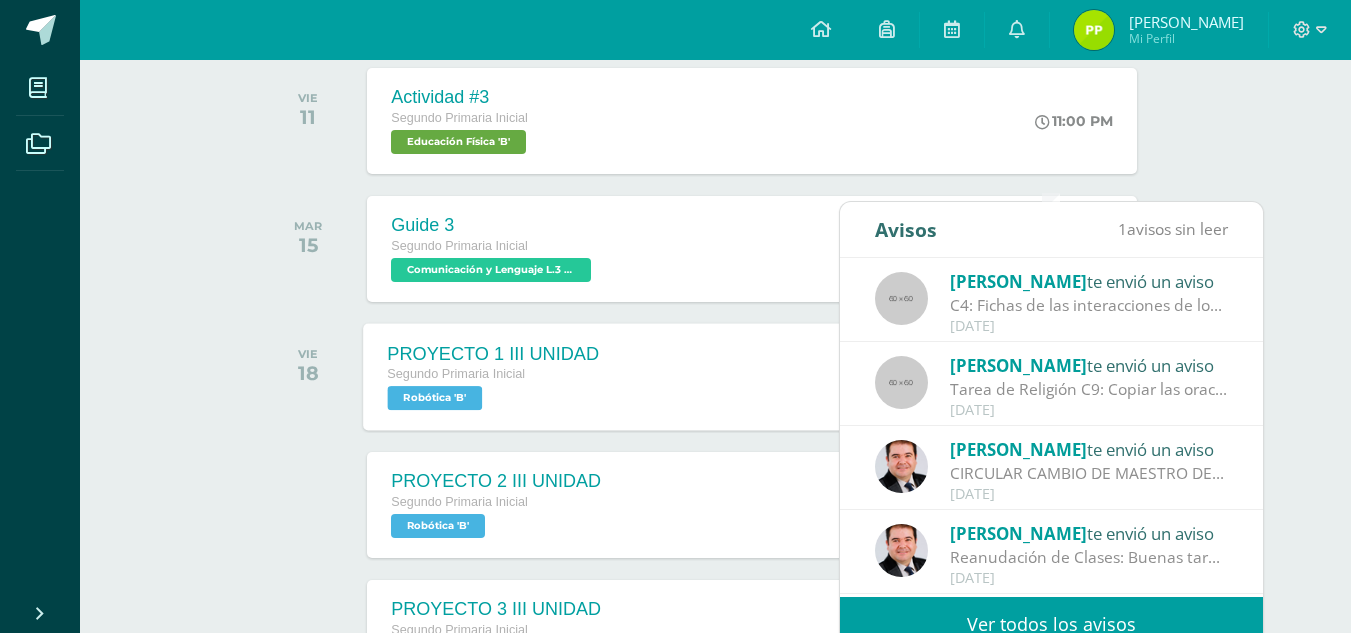 scroll, scrollTop: 300, scrollLeft: 0, axis: vertical 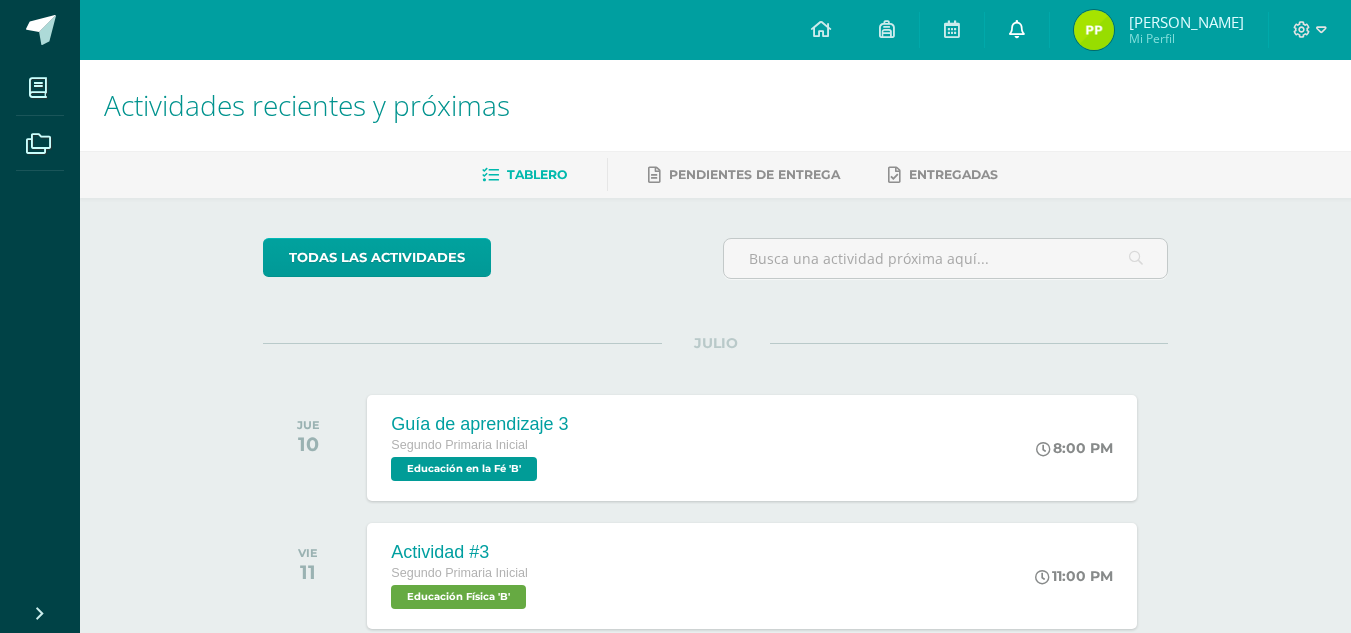 click at bounding box center [1017, 30] 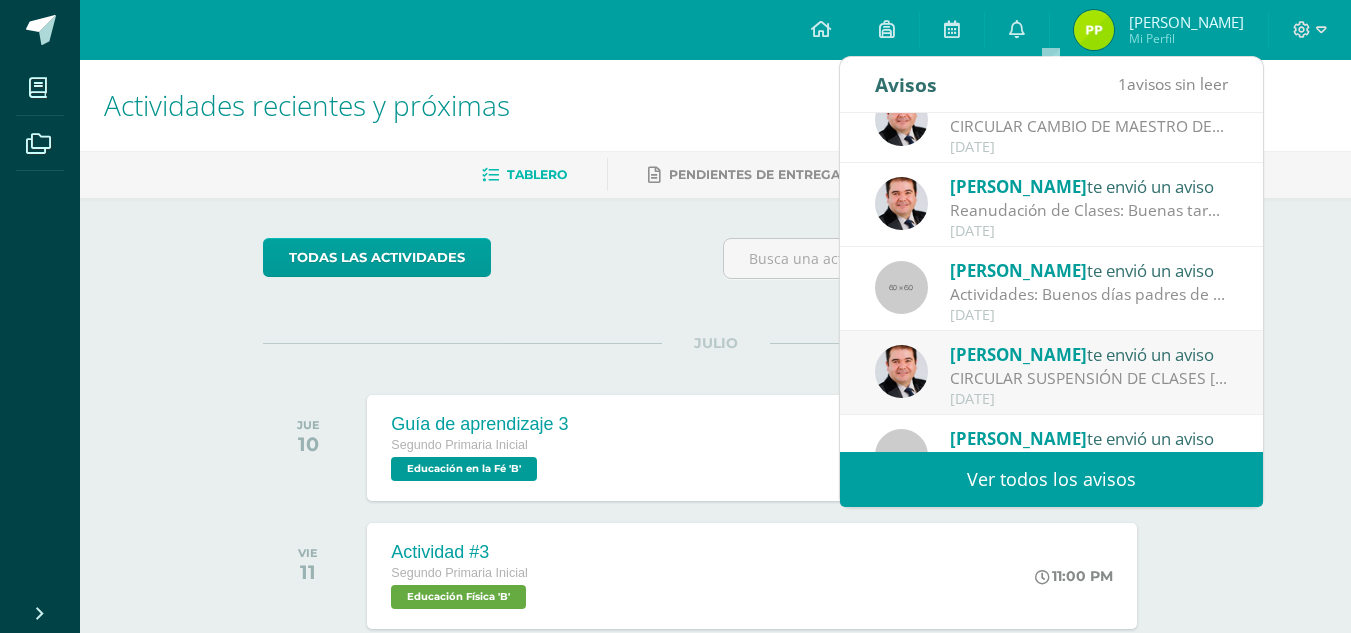 scroll, scrollTop: 300, scrollLeft: 0, axis: vertical 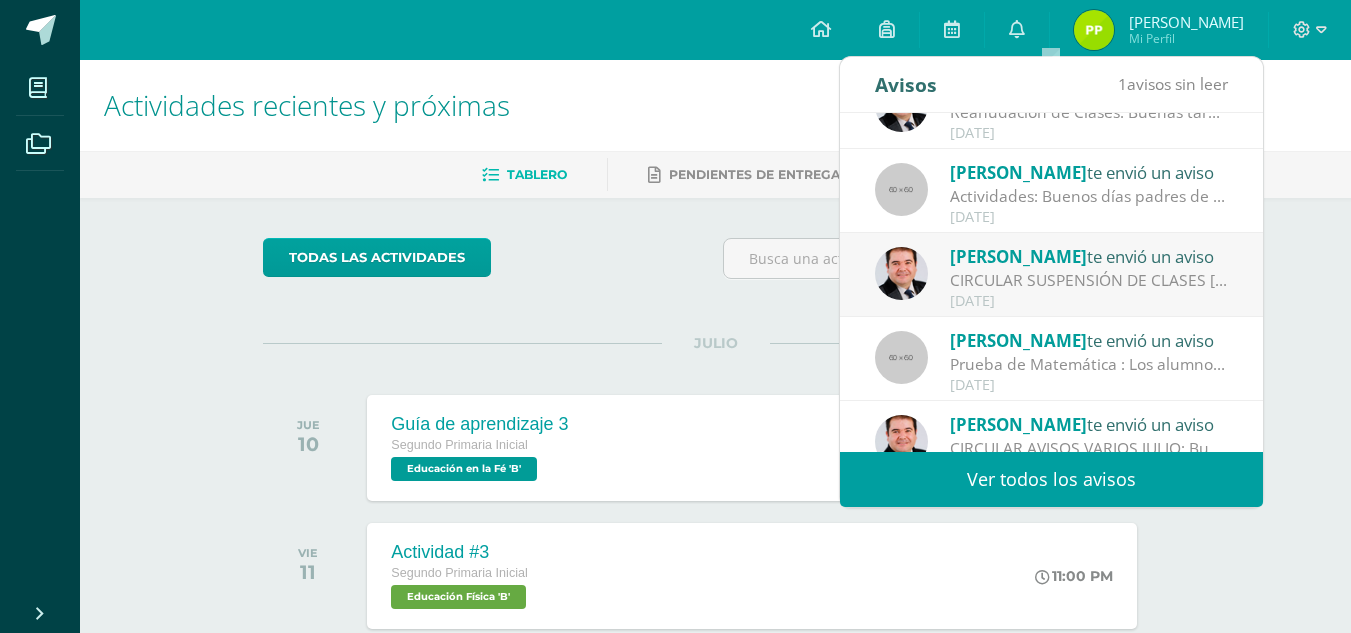 click on "Actividades:
Buenos días padres de familia.
Esperamos que estén bien.
Le adjunto actividades:
1. Matemática: adjunto pirámides numéricas (Imprimir o  realizarlas en hojas) las pegaremos en el C3 en clase.
2. Comunicación y Lenguaje: Adjunto hoja de trabajo de la familia de palabras.
3. Formación Ciudadana:  ACTIVIDAD 2 HCCA (valor 10 puntos)
En hojas pegar una imagen ya sea de un
monumento o Sitio arqueológico que forme parte del
patrimonio cultural tangible de [GEOGRAPHIC_DATA]. Describe
sus características. Esta actividad deberá ser entregada el día [DATE].
Estoy a la orden, bendecido día." at bounding box center [1089, 196] 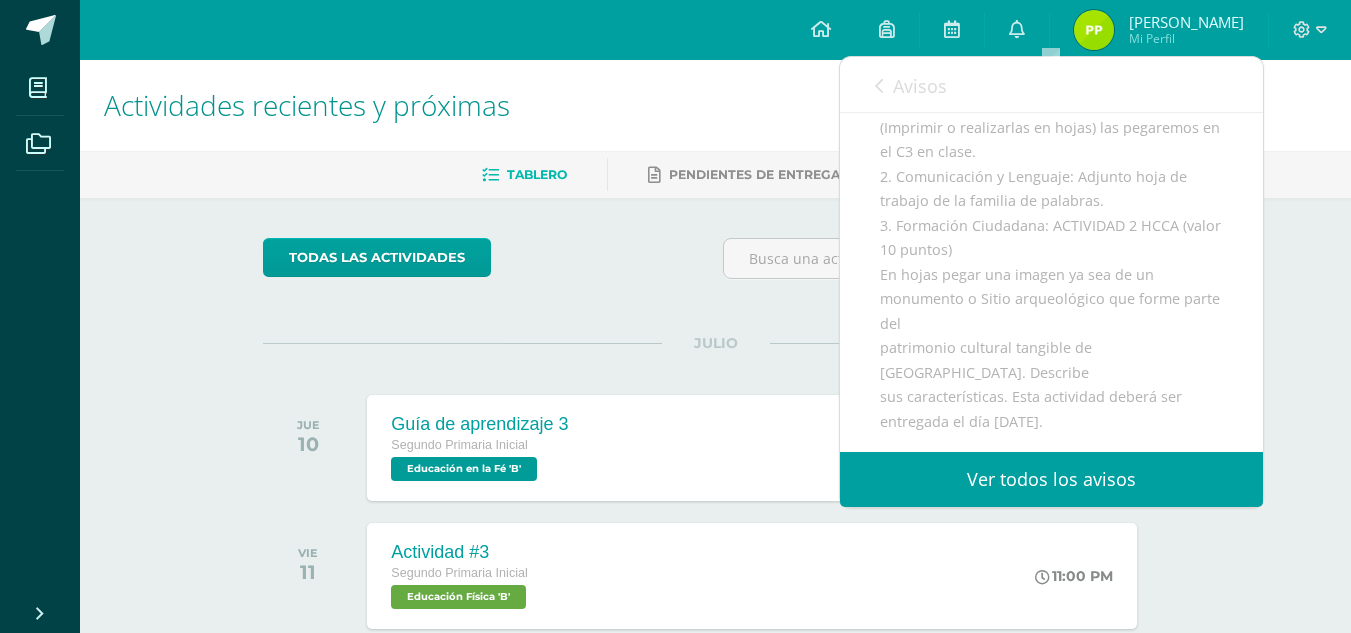 scroll, scrollTop: 400, scrollLeft: 0, axis: vertical 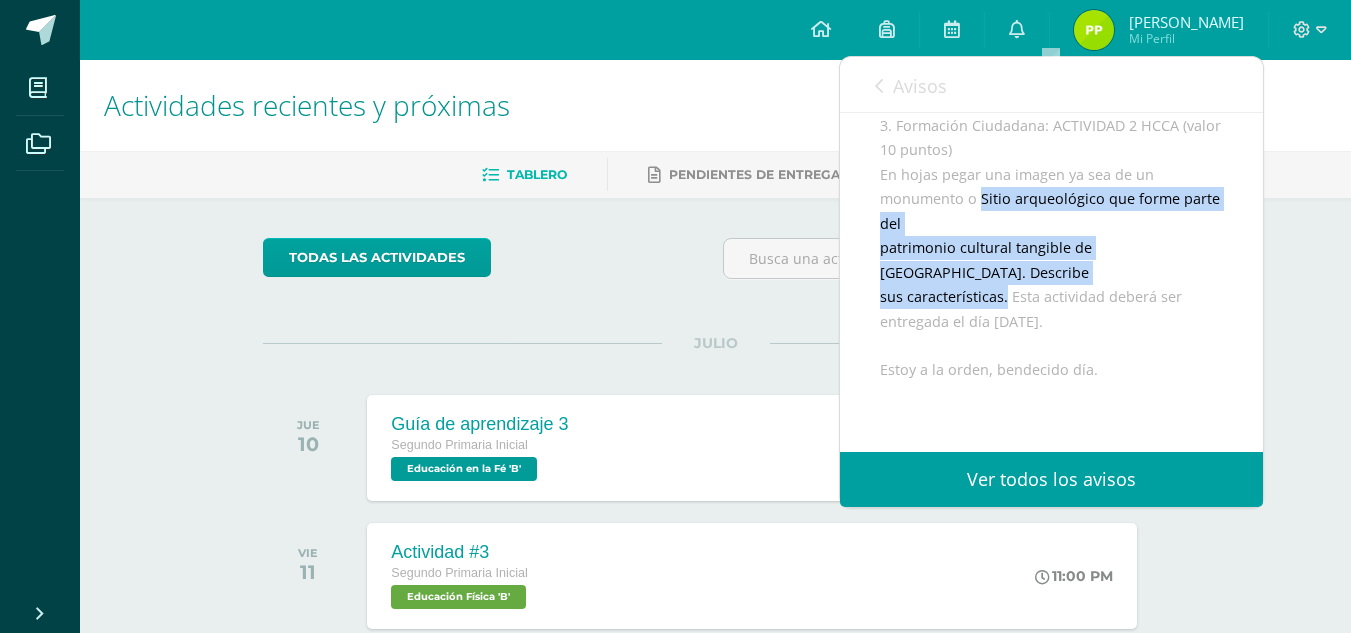 drag, startPoint x: 995, startPoint y: 224, endPoint x: 1005, endPoint y: 333, distance: 109.457756 